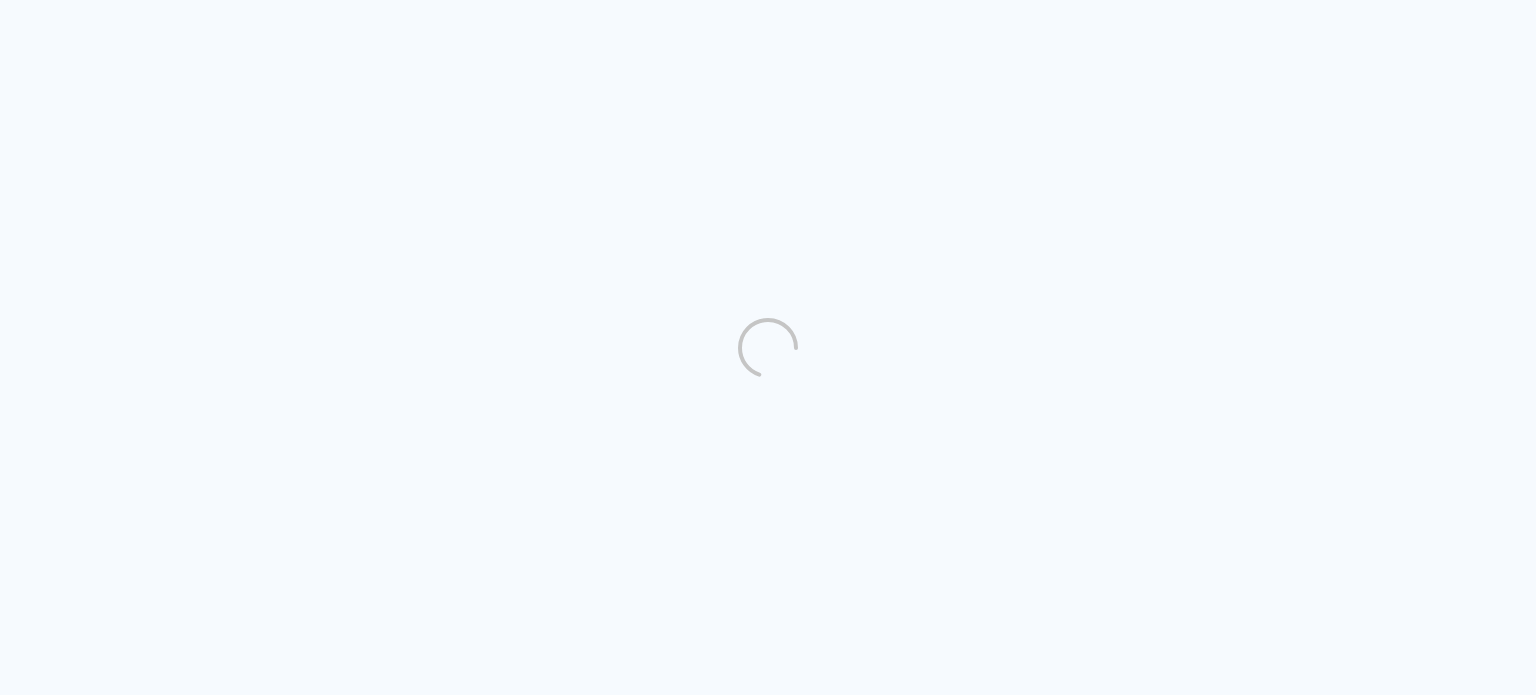 scroll, scrollTop: 0, scrollLeft: 0, axis: both 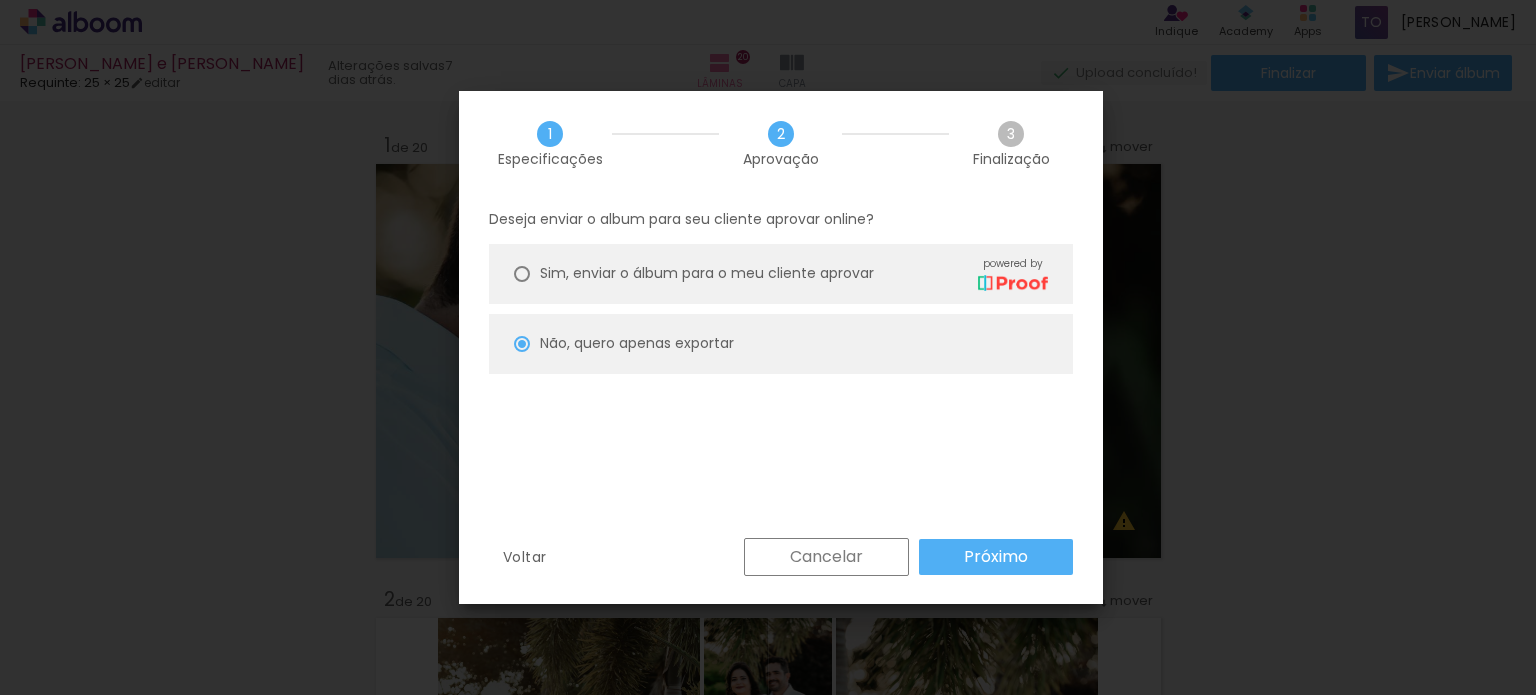 click on "Próximo" at bounding box center (0, 0) 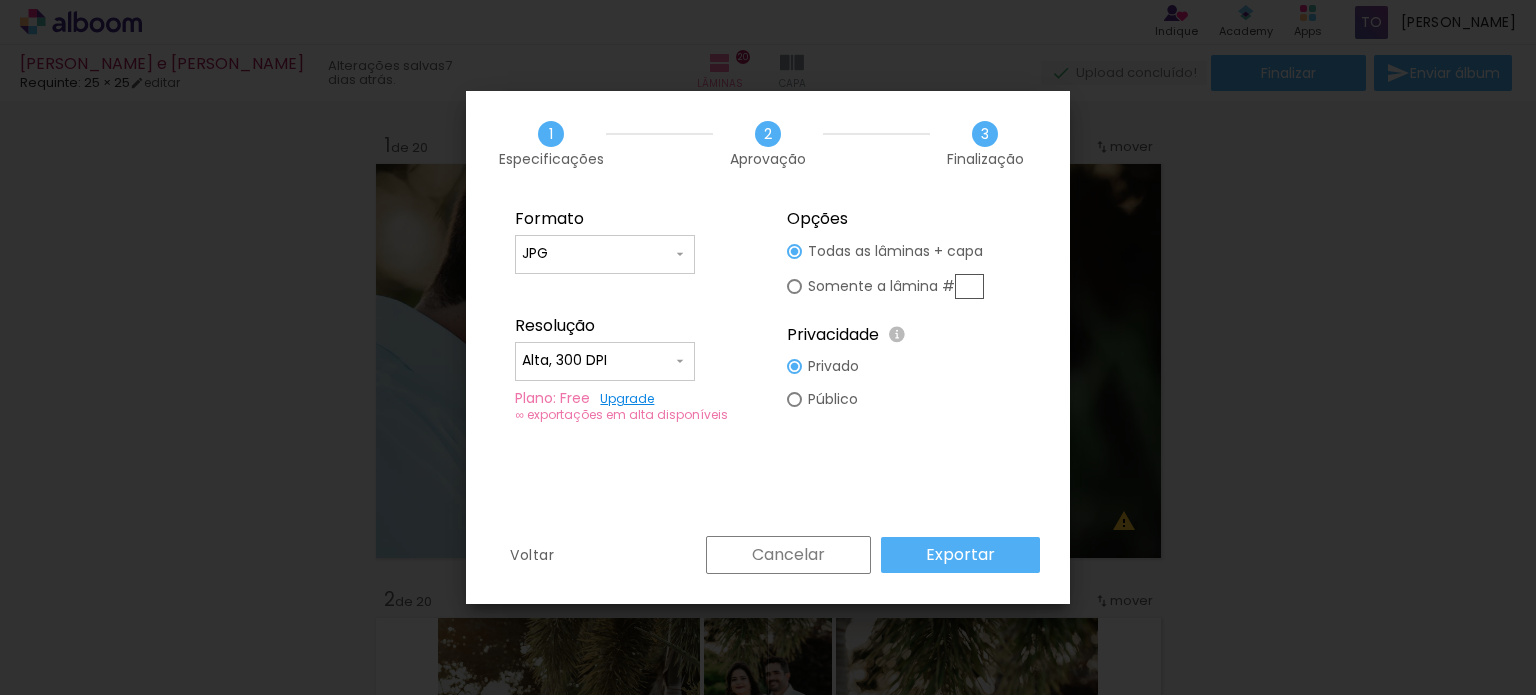 scroll, scrollTop: 0, scrollLeft: 0, axis: both 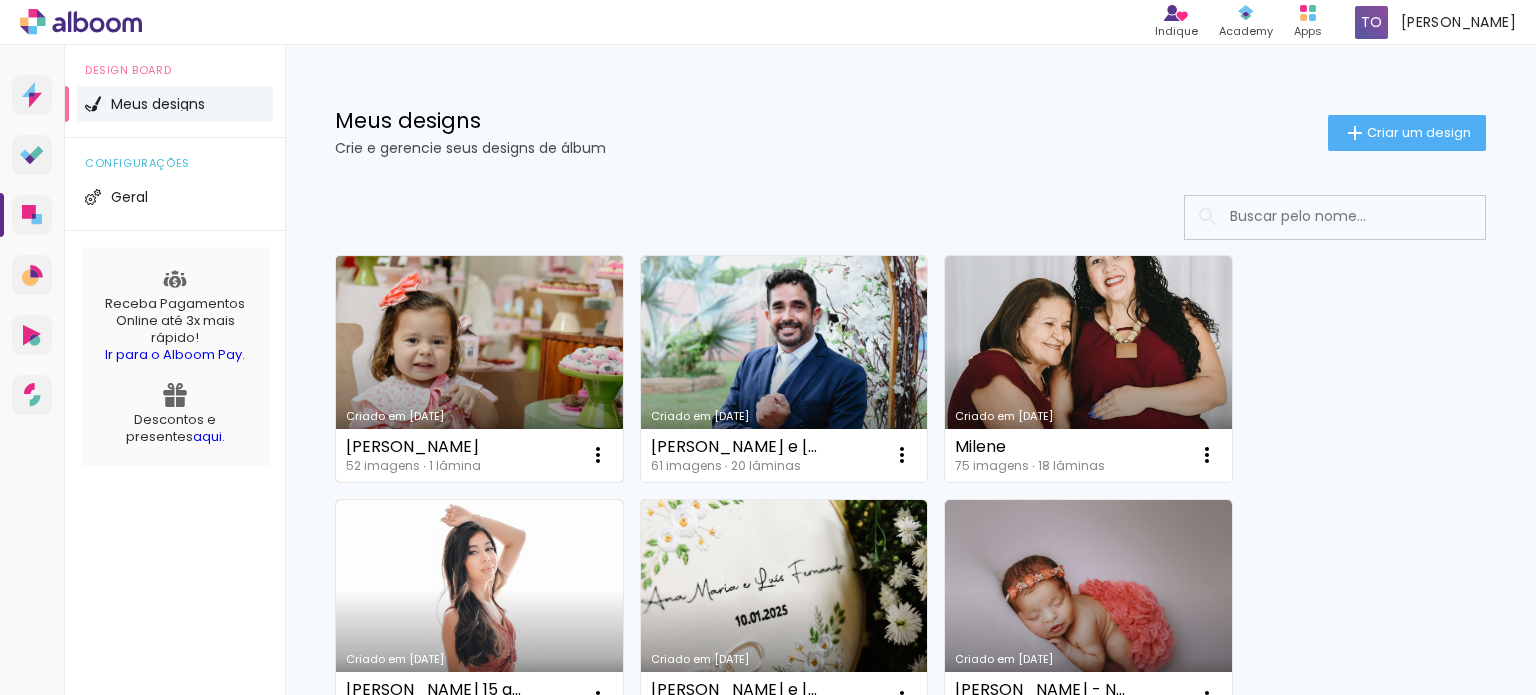 click on "Criado em [DATE]" at bounding box center [479, 369] 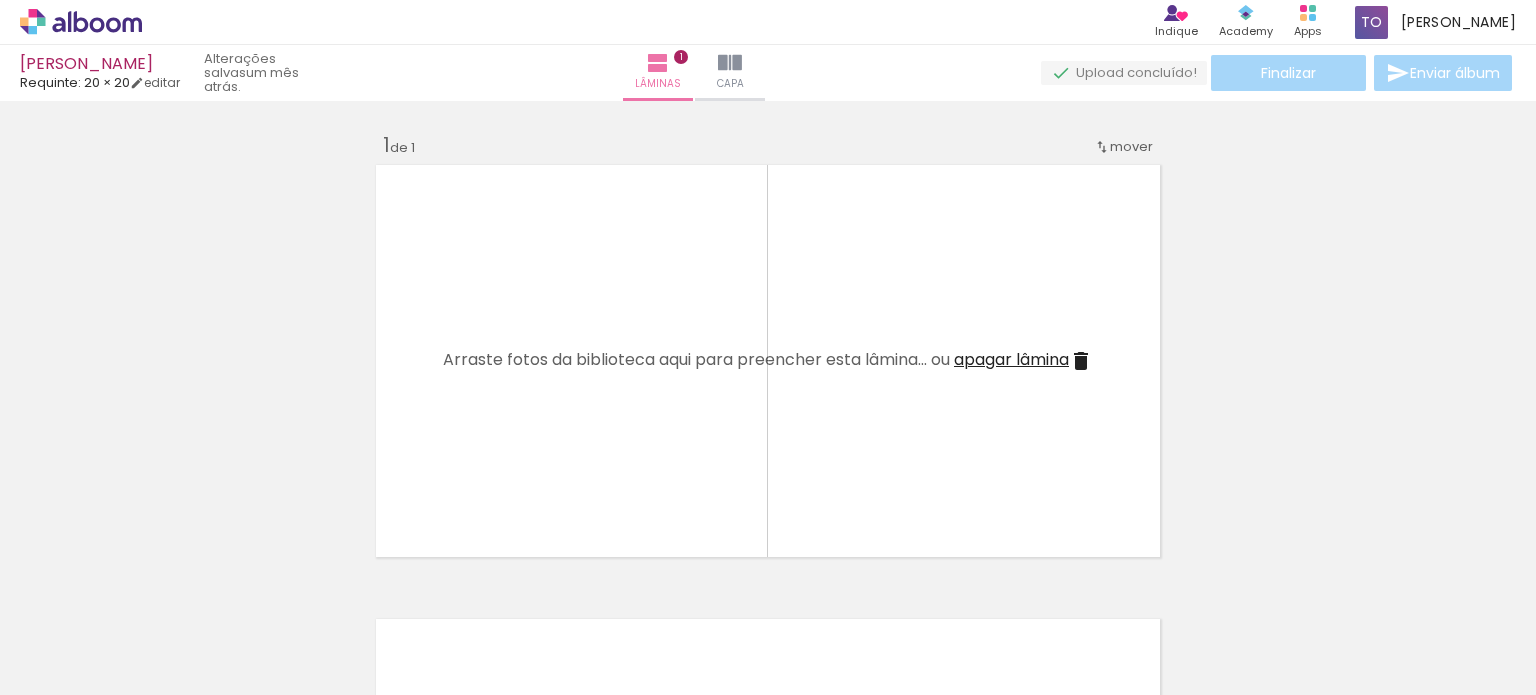 scroll, scrollTop: 0, scrollLeft: 0, axis: both 